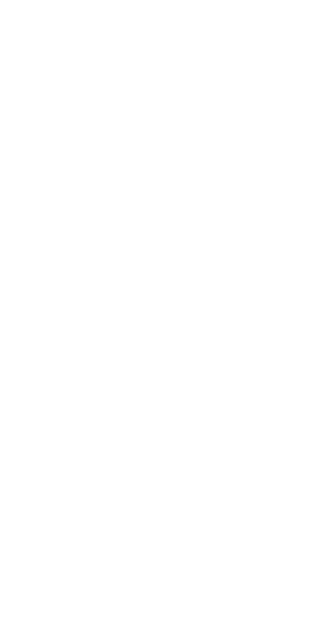 scroll, scrollTop: 0, scrollLeft: 0, axis: both 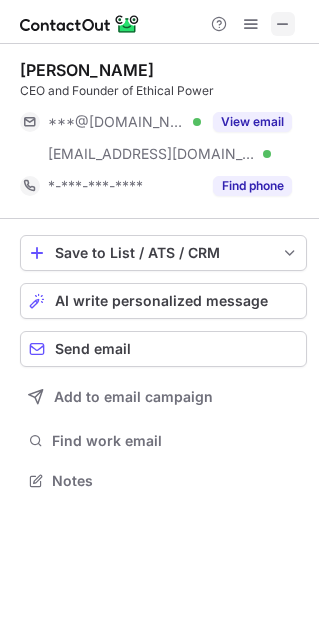 click at bounding box center [283, 24] 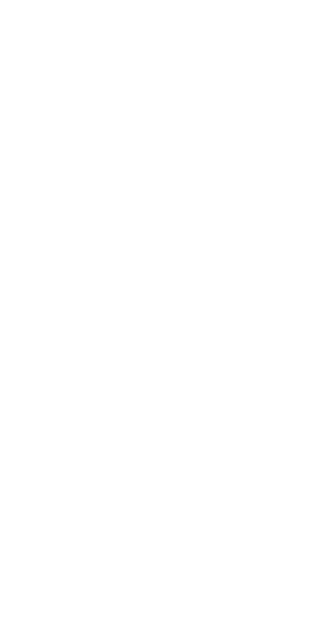 scroll, scrollTop: 0, scrollLeft: 0, axis: both 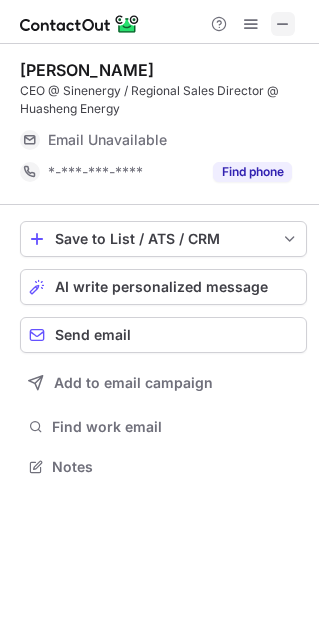 click at bounding box center [283, 24] 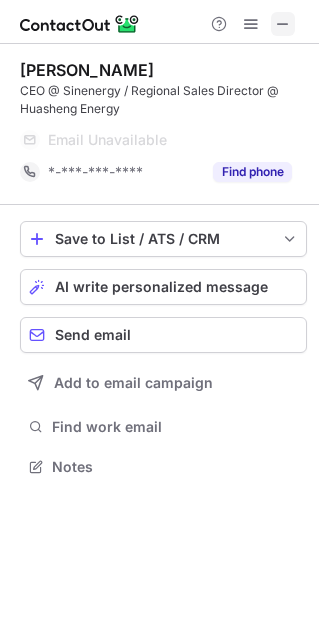 click at bounding box center [283, 24] 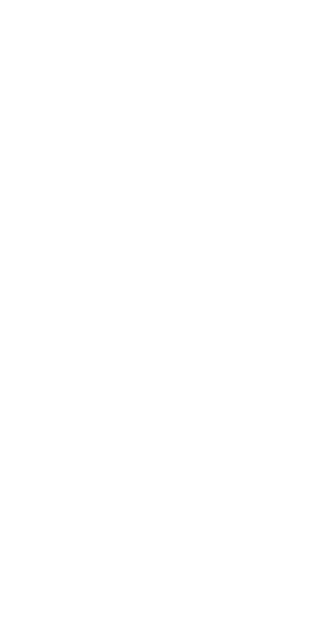 scroll, scrollTop: 0, scrollLeft: 0, axis: both 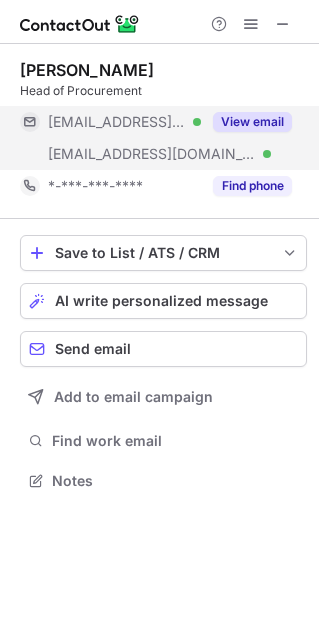 click on "***@absolute-energy.it" at bounding box center [152, 154] 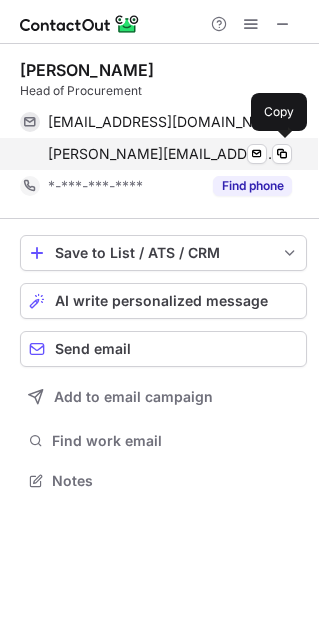 click on "fabio.dipalma@absolute-energy.it" at bounding box center (162, 154) 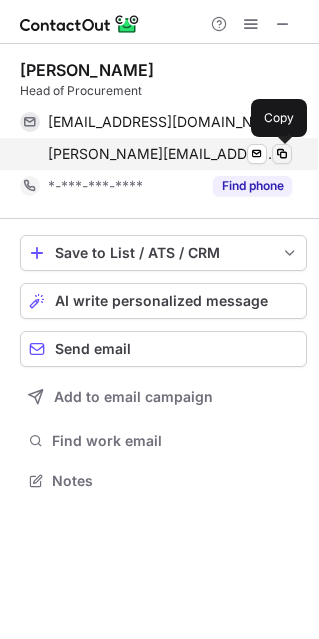 click at bounding box center [282, 154] 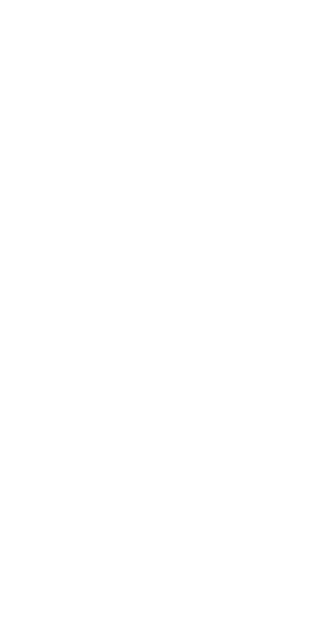 scroll, scrollTop: 0, scrollLeft: 0, axis: both 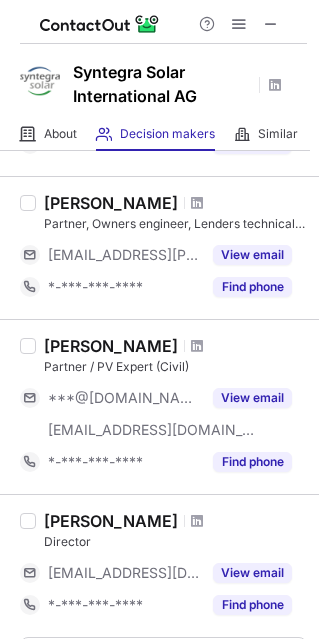 drag, startPoint x: 104, startPoint y: 199, endPoint x: 137, endPoint y: 202, distance: 33.13608 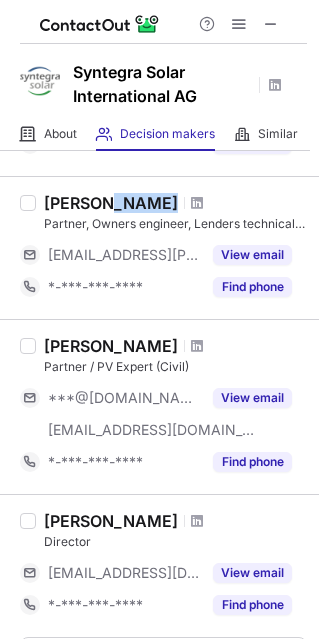 click on "[PERSON_NAME]" at bounding box center [111, 203] 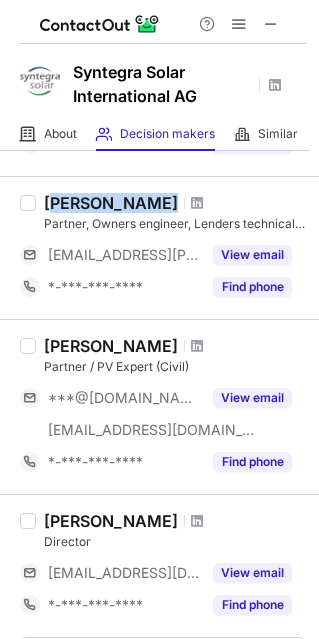 drag, startPoint x: 50, startPoint y: 196, endPoint x: 148, endPoint y: 208, distance: 98.731964 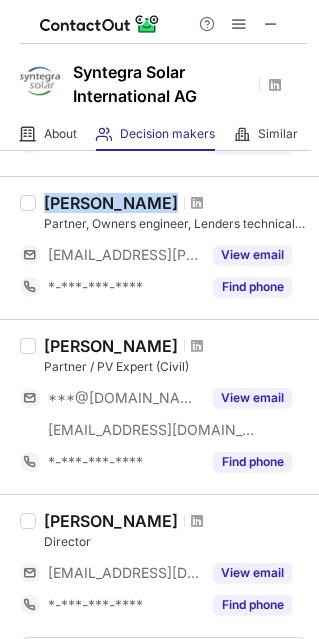 drag, startPoint x: 46, startPoint y: 198, endPoint x: 146, endPoint y: 199, distance: 100.005 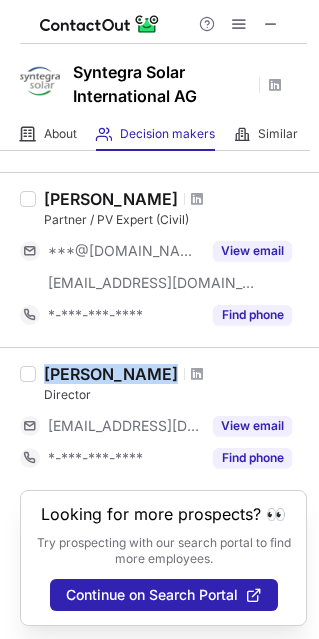 drag, startPoint x: 42, startPoint y: 367, endPoint x: 181, endPoint y: 370, distance: 139.03236 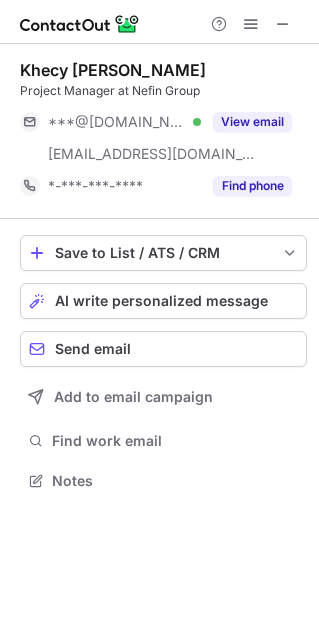 scroll, scrollTop: 0, scrollLeft: 0, axis: both 